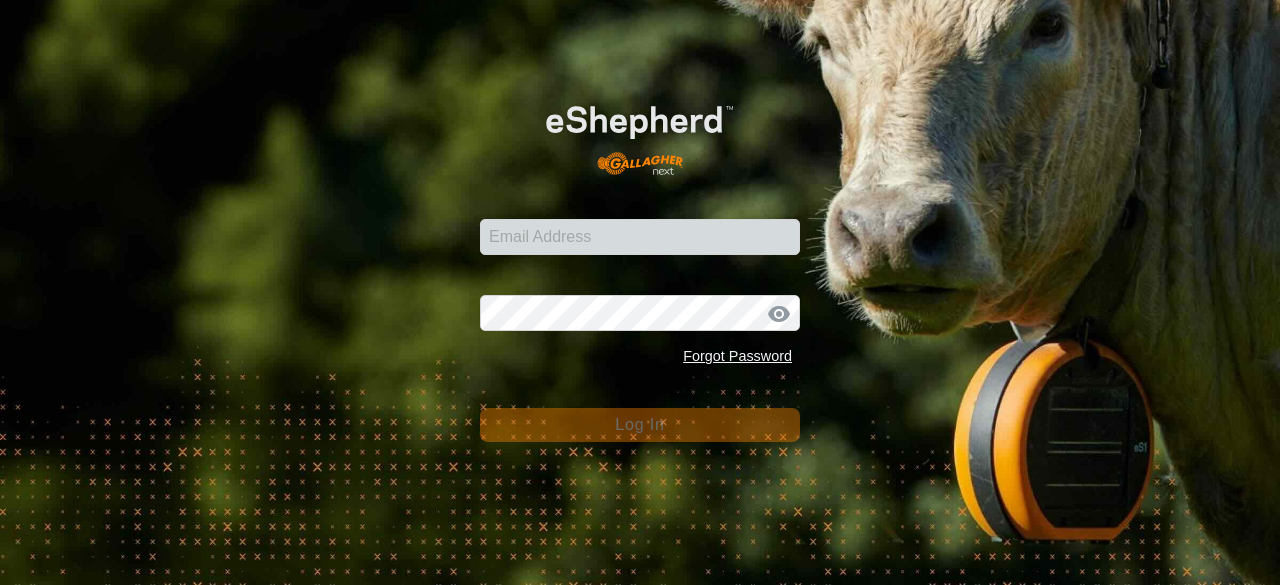 scroll, scrollTop: 0, scrollLeft: 0, axis: both 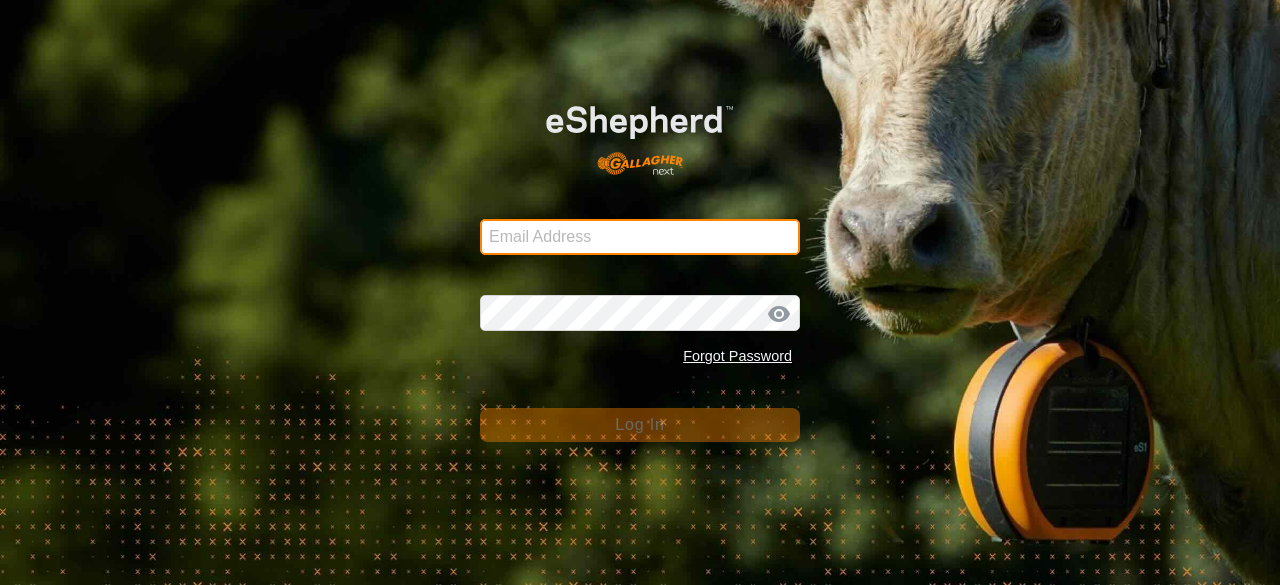 type on "[EMAIL]" 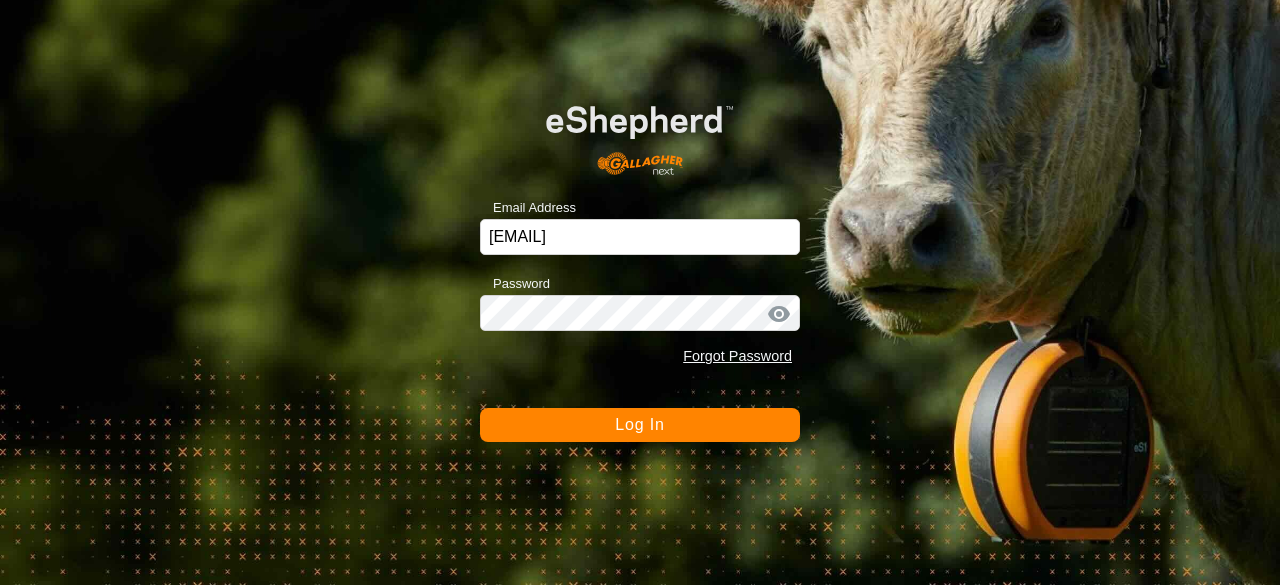 click on "Log In" 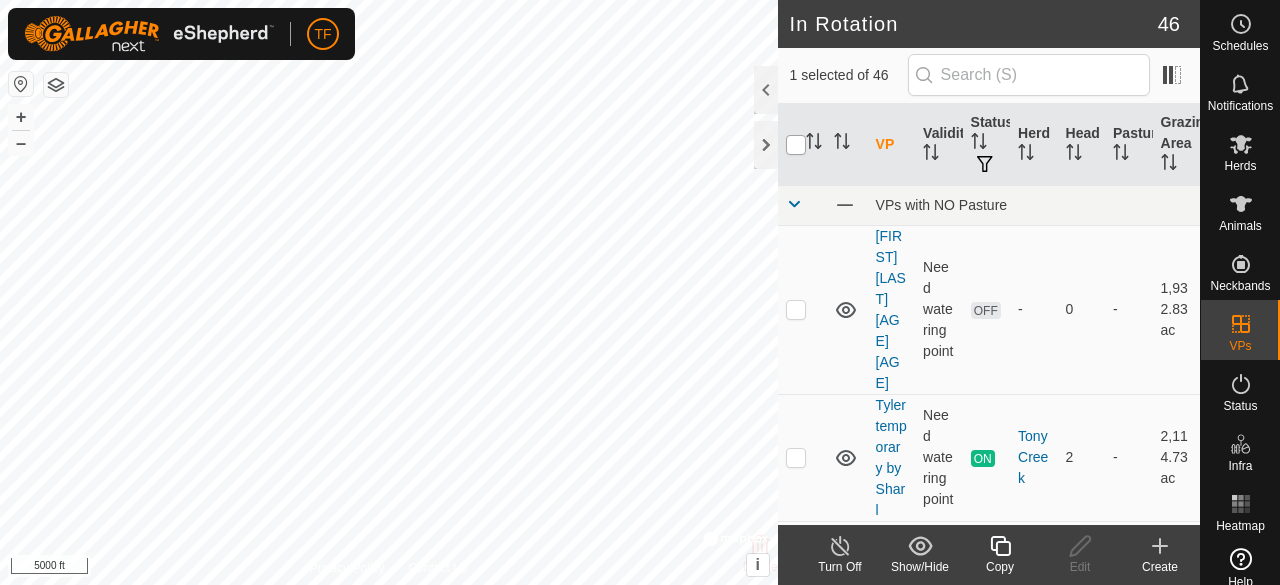 click at bounding box center (796, 145) 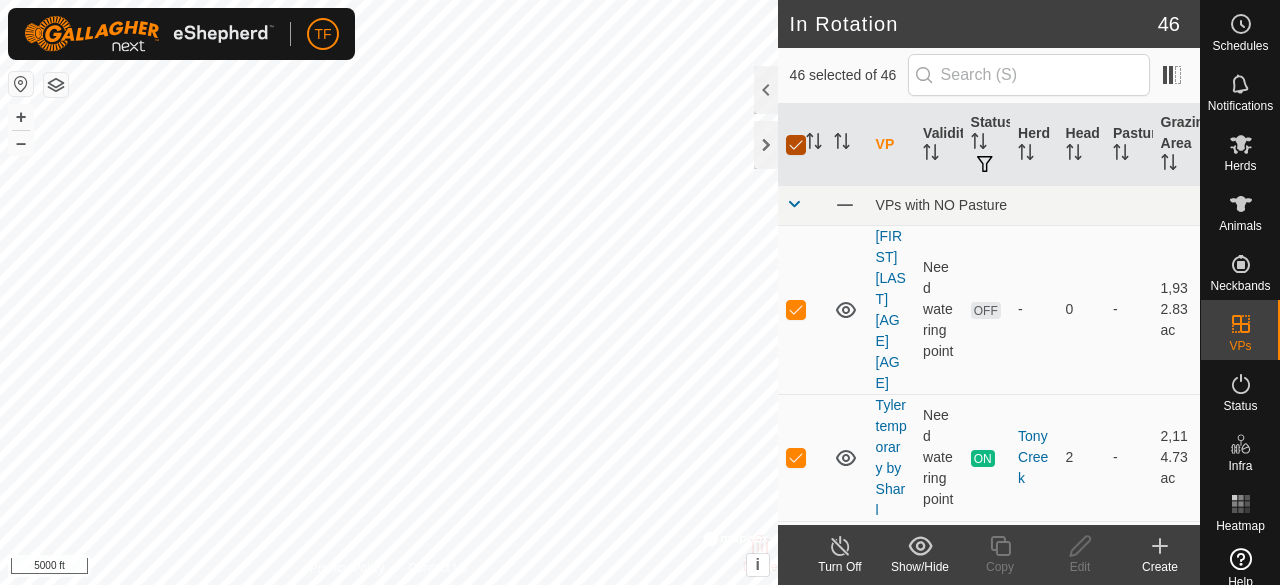 click at bounding box center (796, 145) 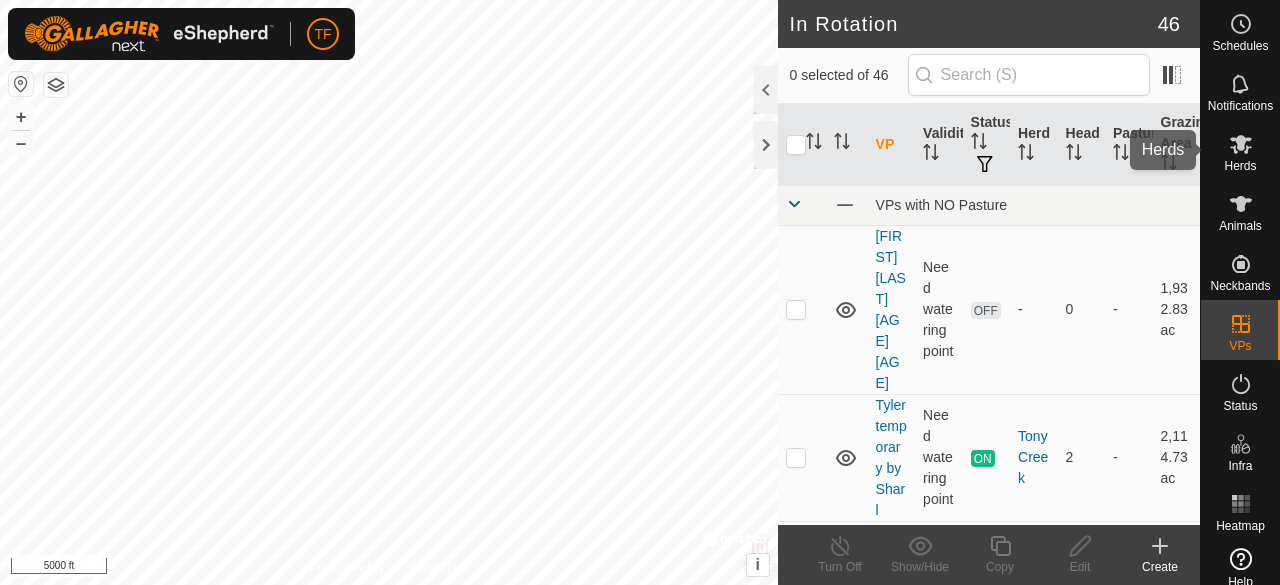 click on "Herds" at bounding box center [1240, 166] 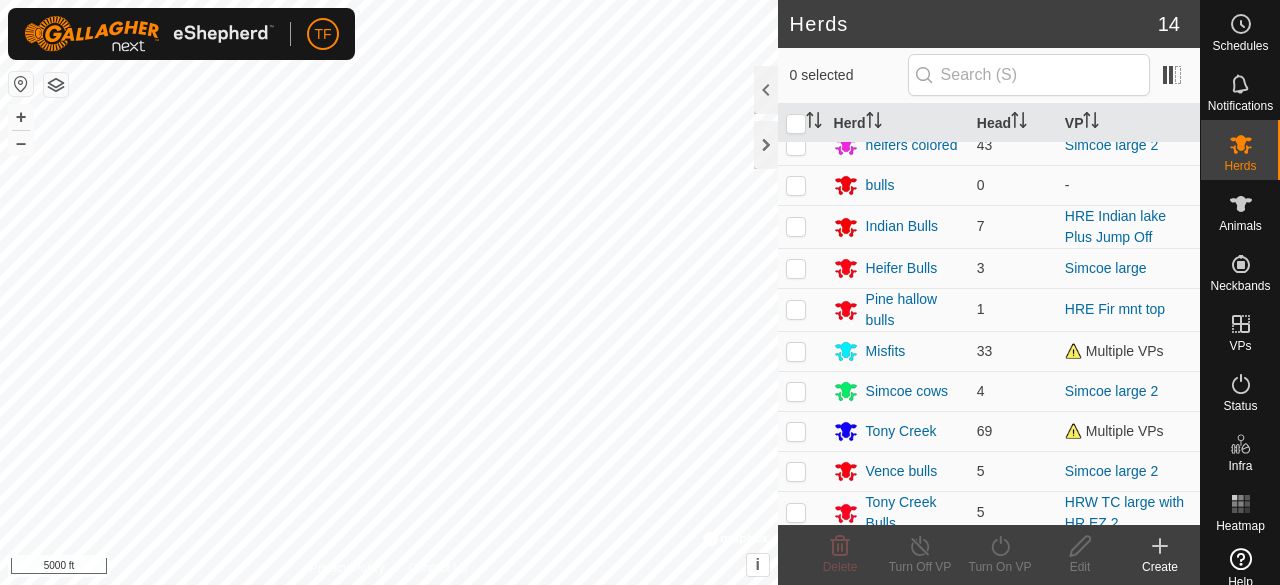 scroll, scrollTop: 192, scrollLeft: 0, axis: vertical 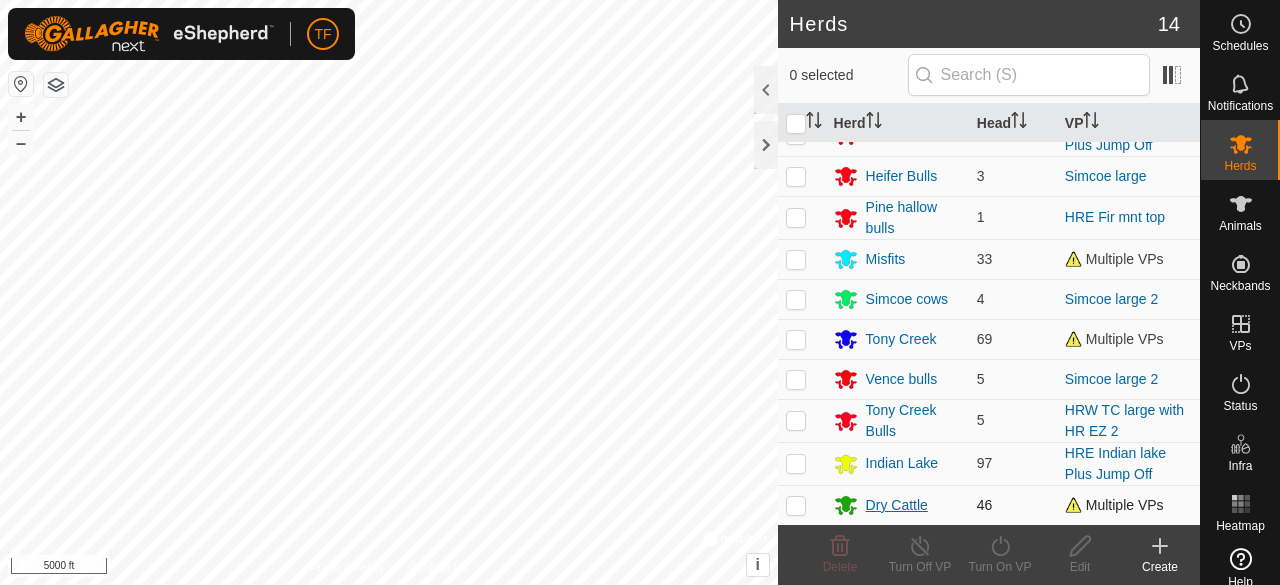 click on "Dry Cattle" at bounding box center (897, 505) 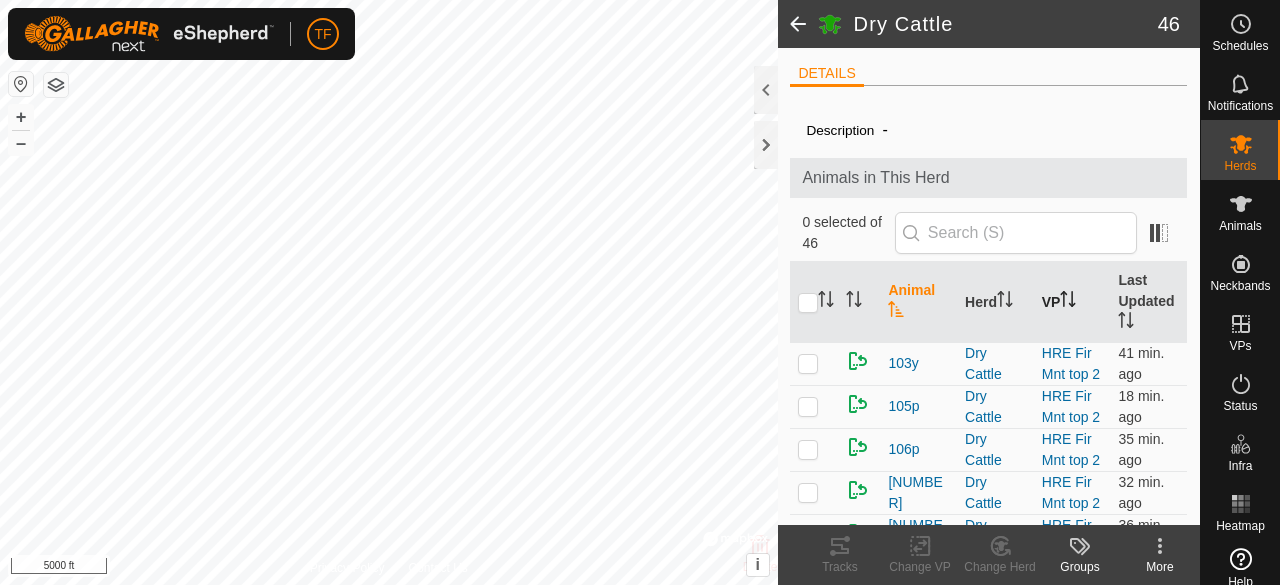 click 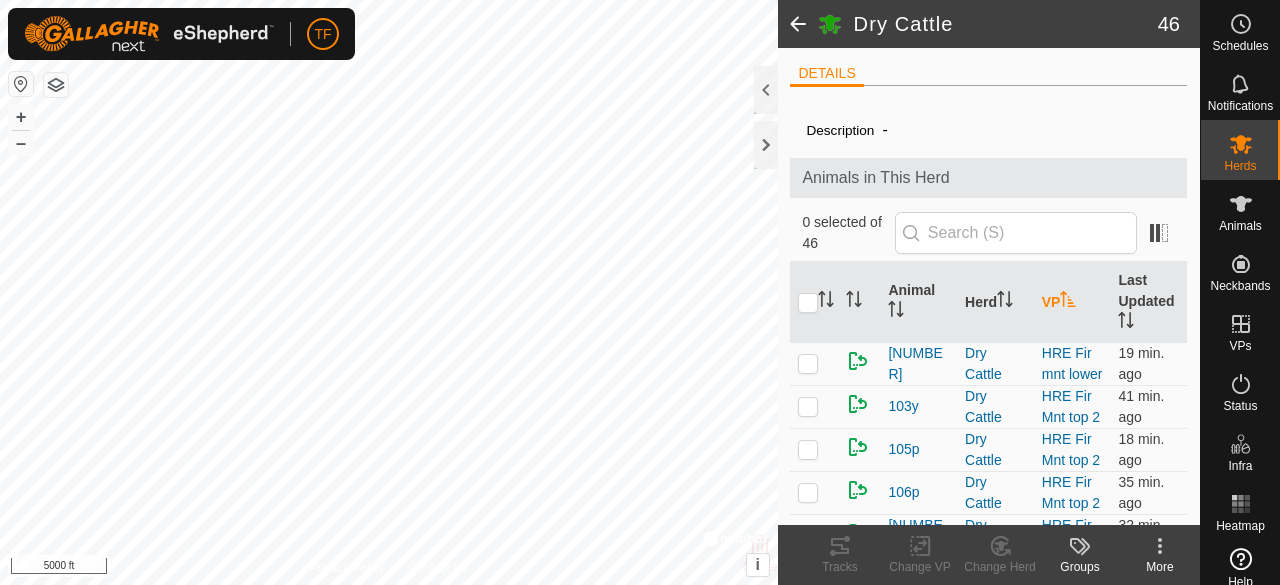 click 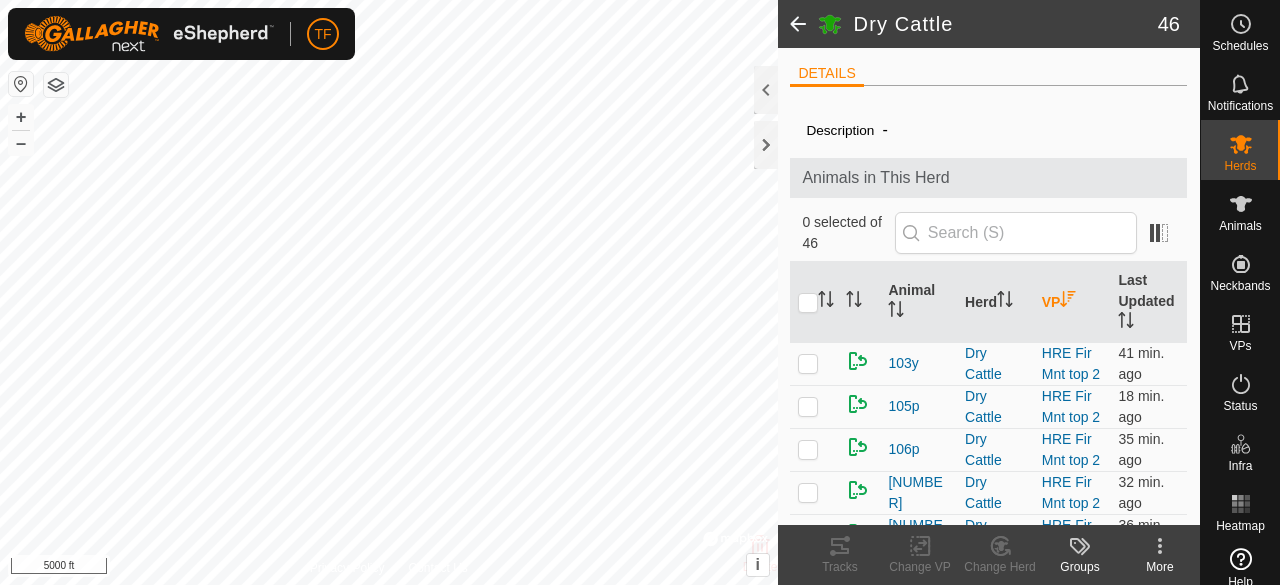 click 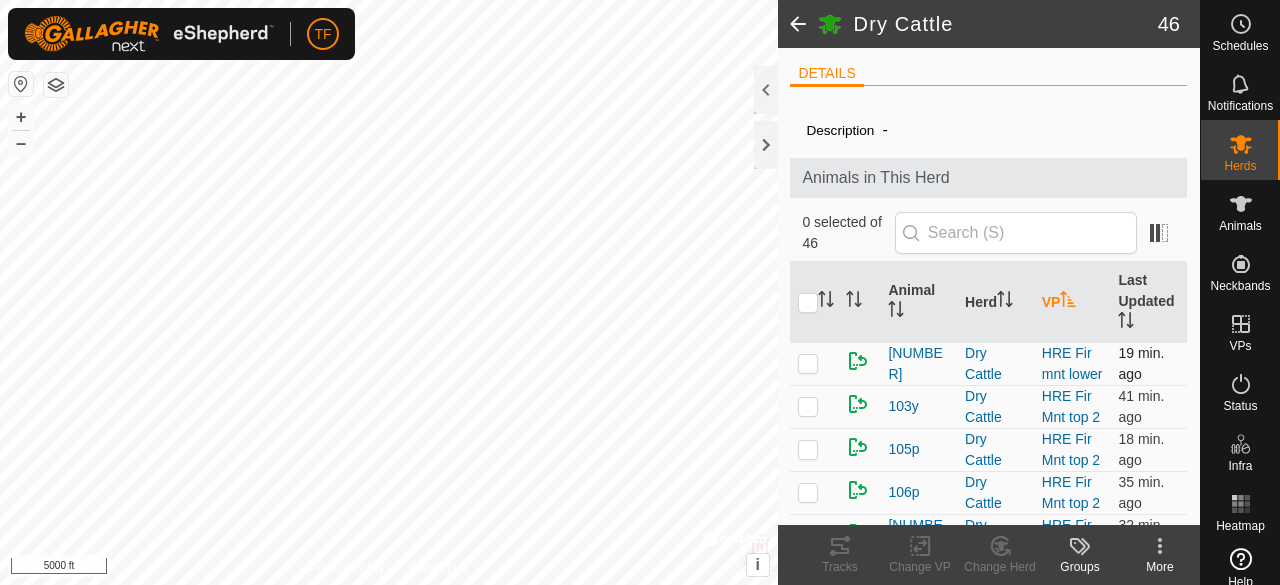 click at bounding box center [808, 363] 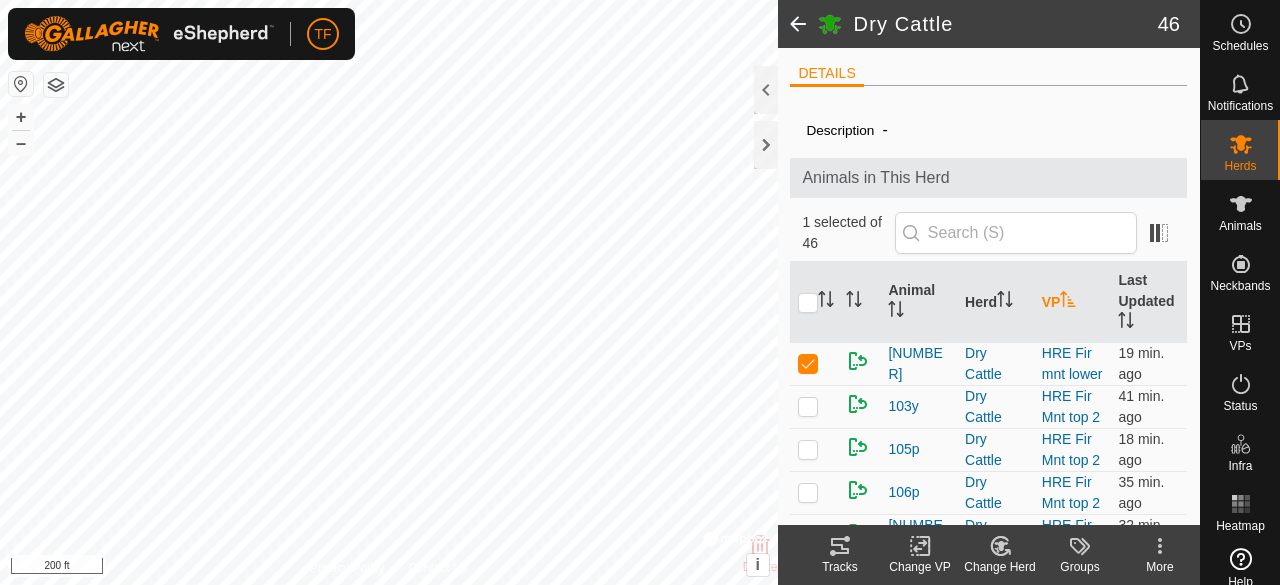 click 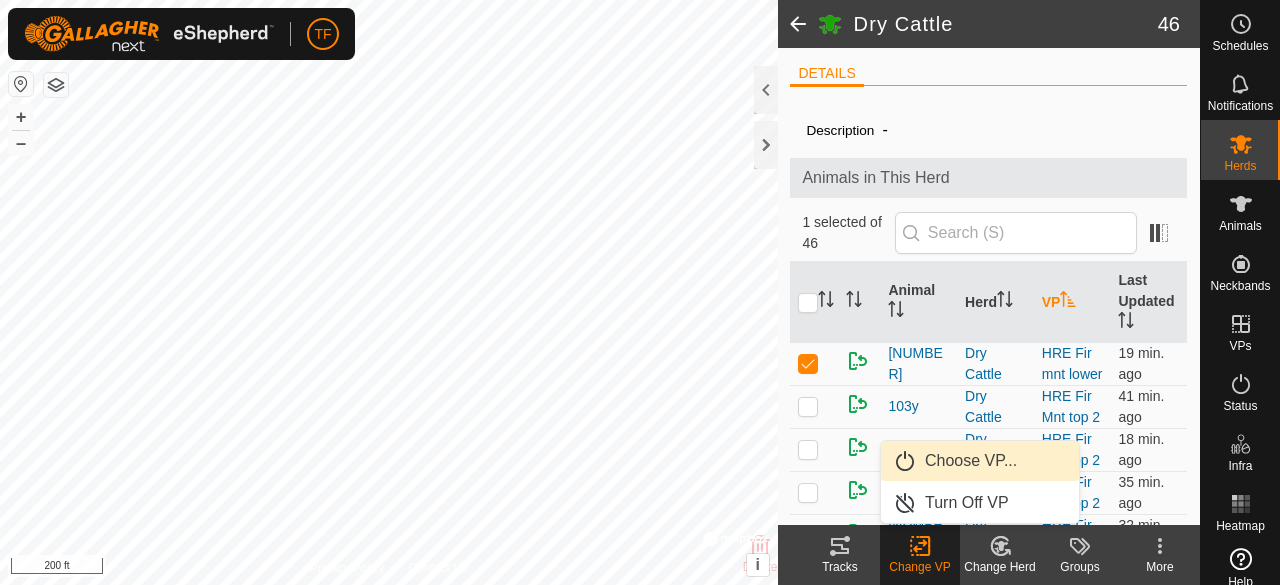 click on "Choose VP..." at bounding box center [980, 461] 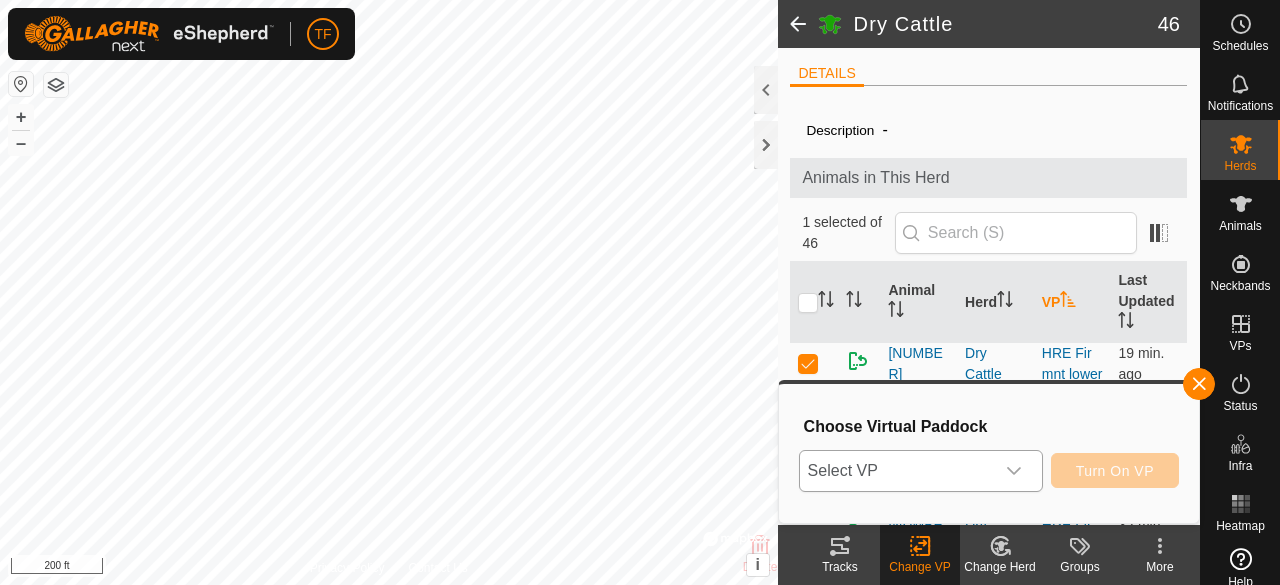 click at bounding box center (1014, 471) 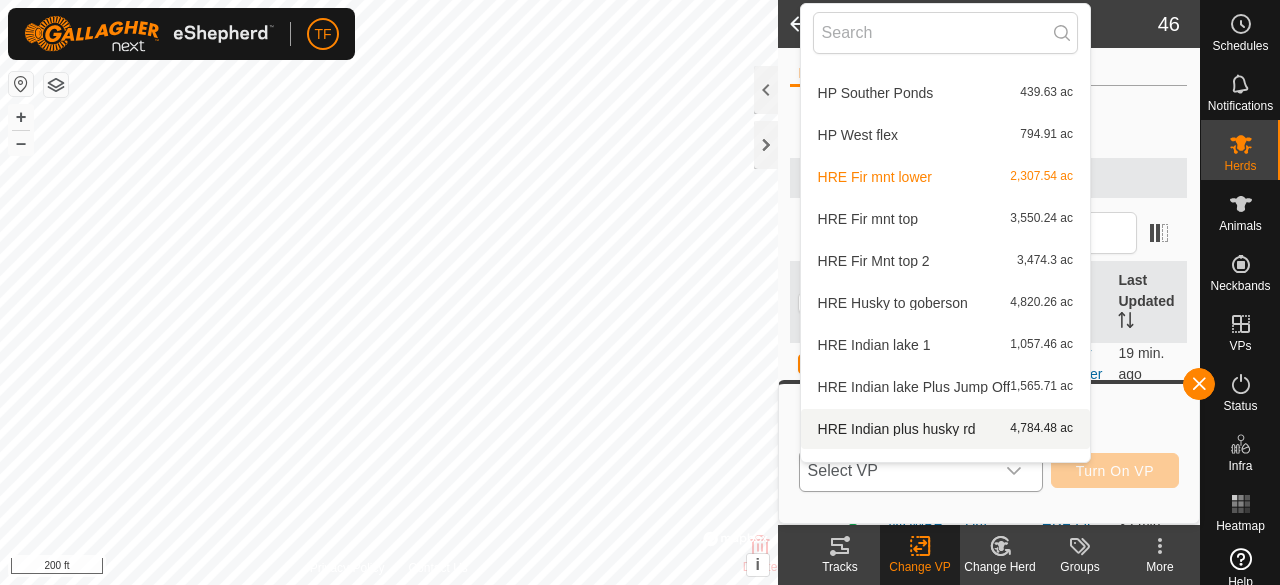 scroll, scrollTop: 622, scrollLeft: 0, axis: vertical 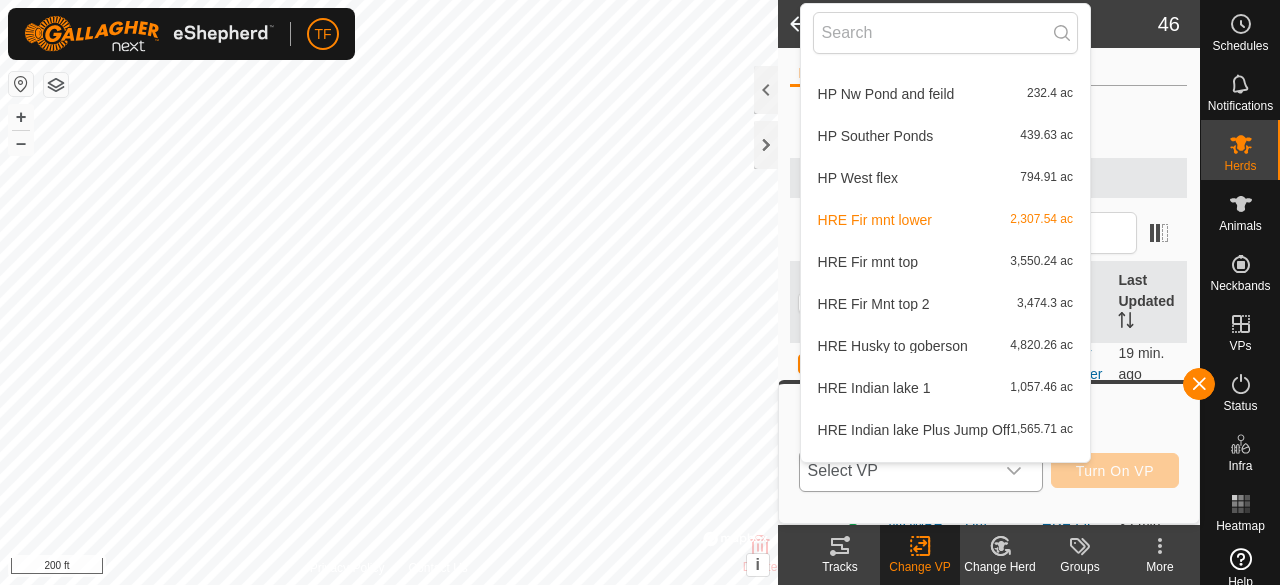 click on "HRE Fir Mnt top 2 [NUMBER] ac" at bounding box center (945, 304) 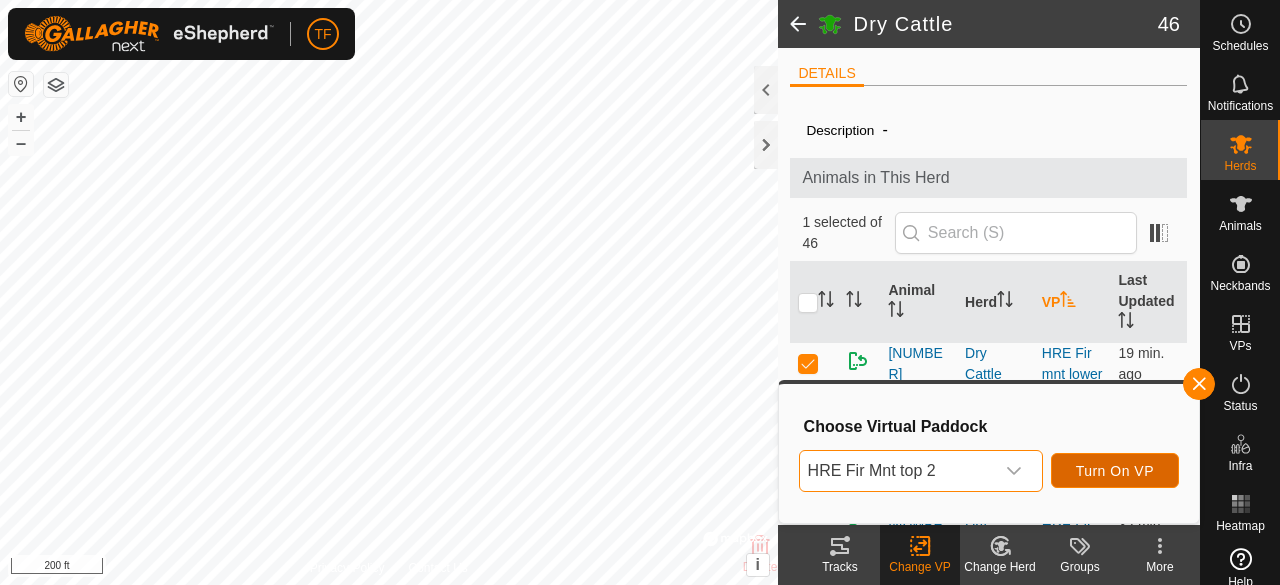 click on "Turn On VP" at bounding box center [1115, 471] 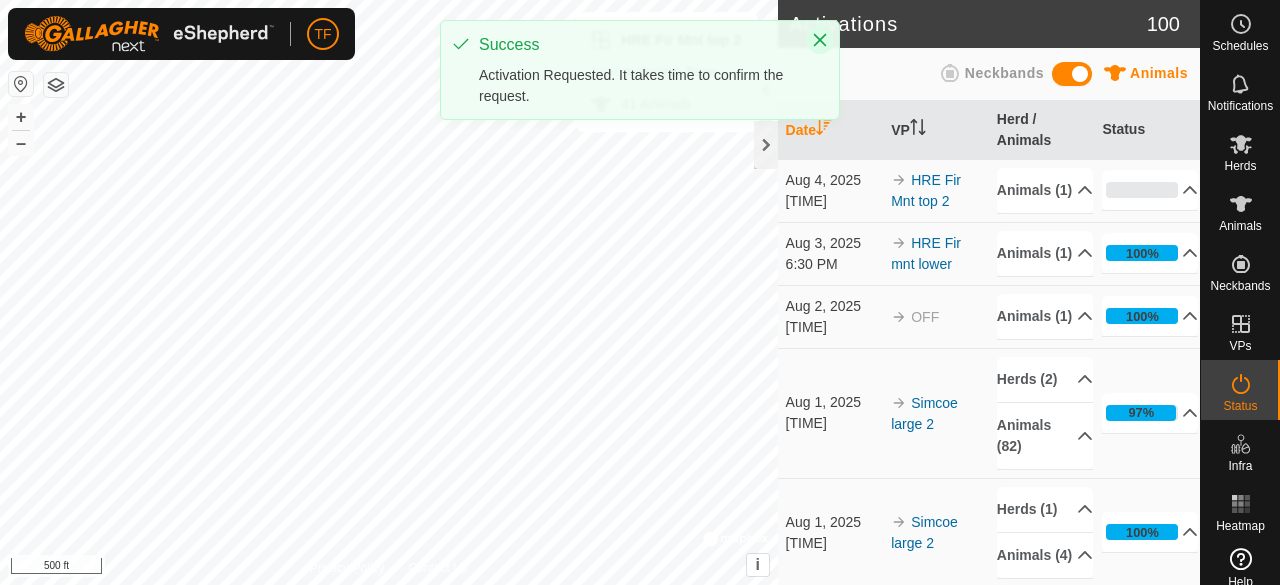 click 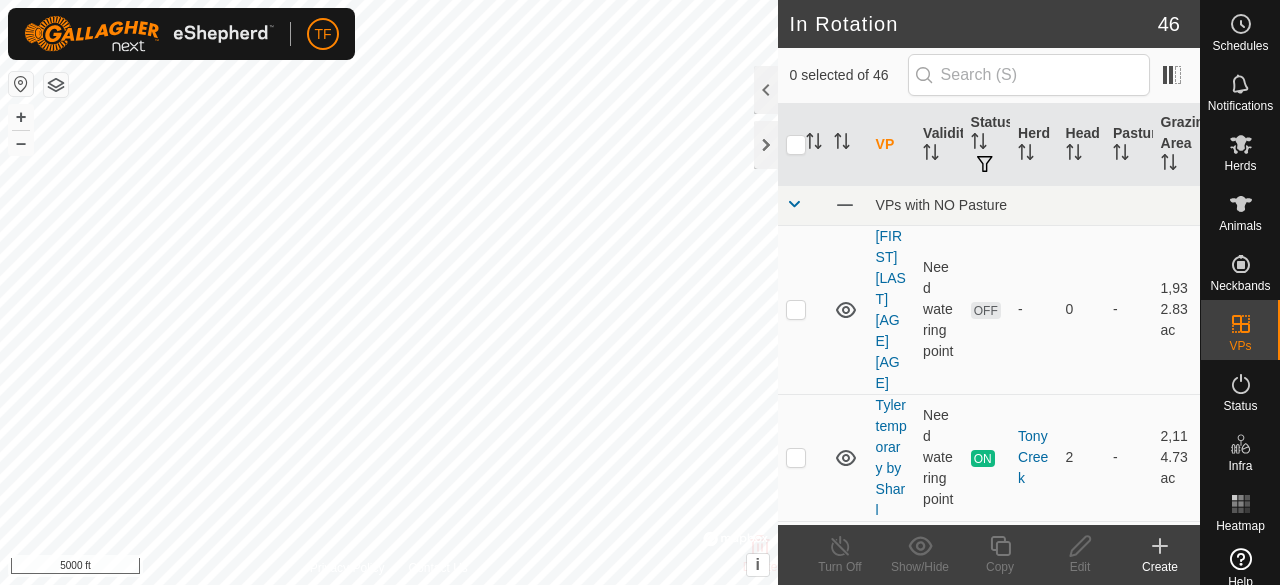 checkbox on "true" 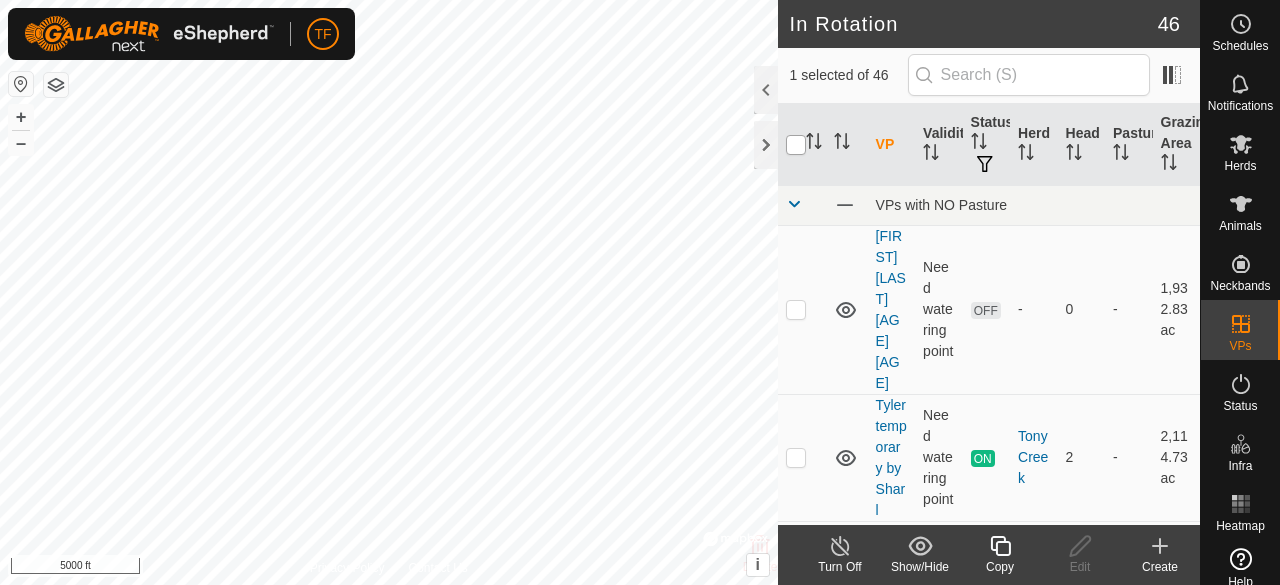 click at bounding box center (796, 145) 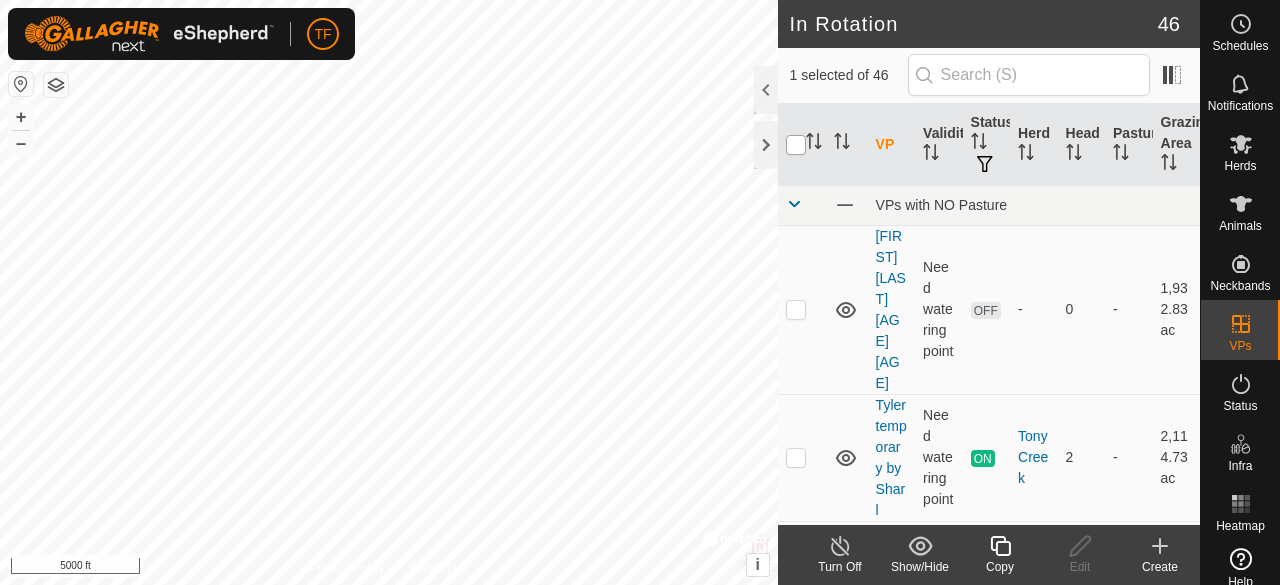 checkbox on "true" 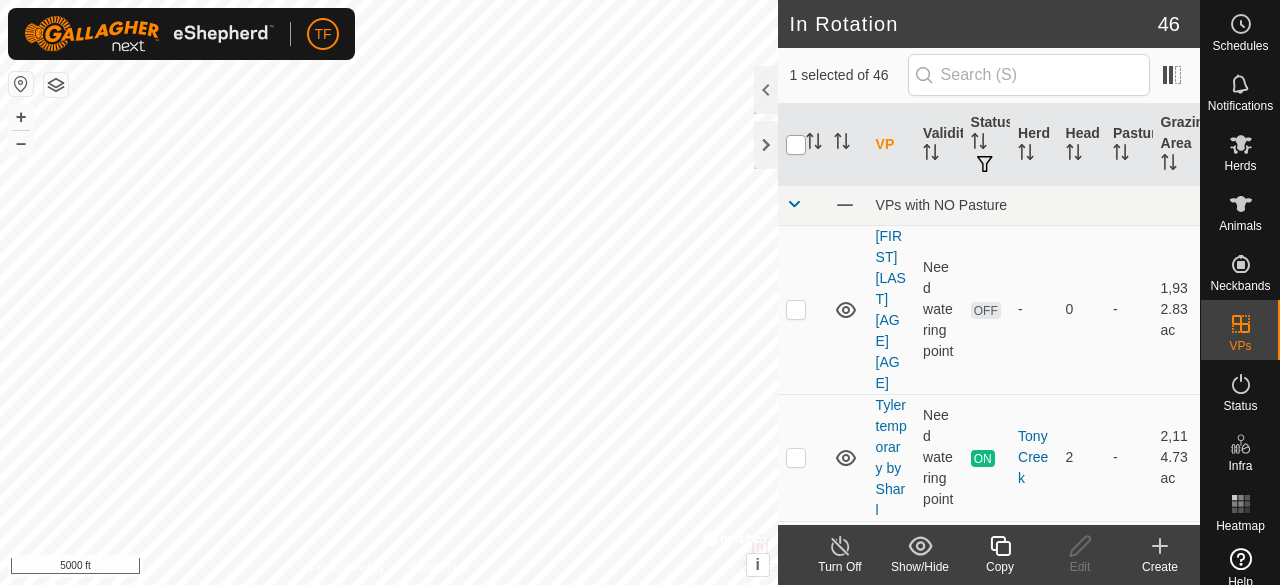 checkbox on "true" 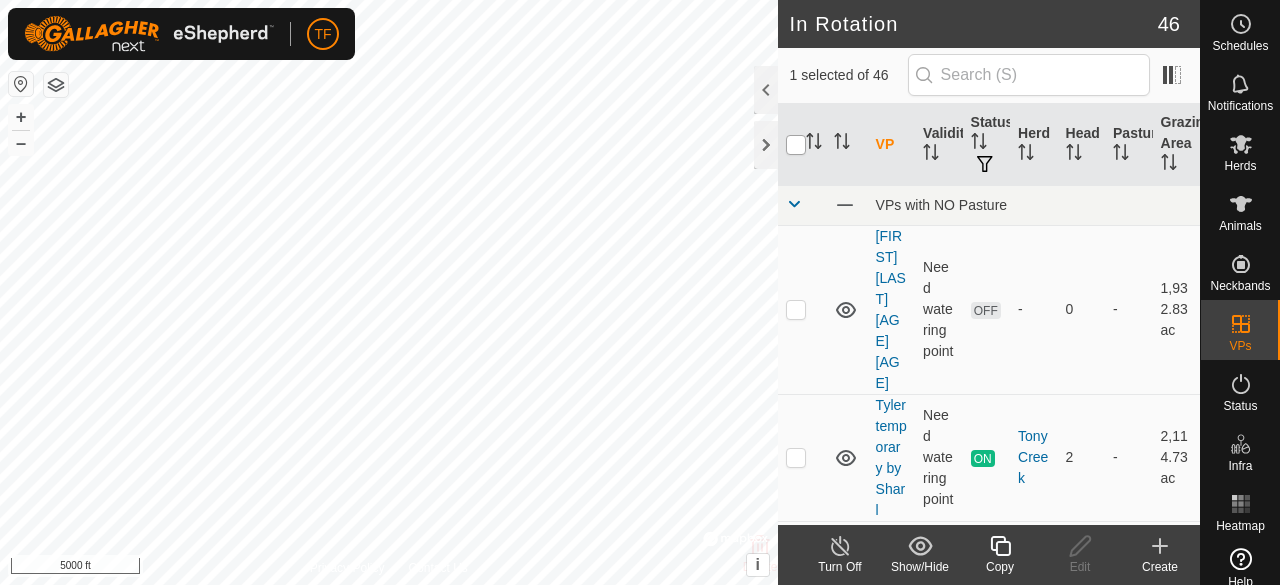 checkbox on "true" 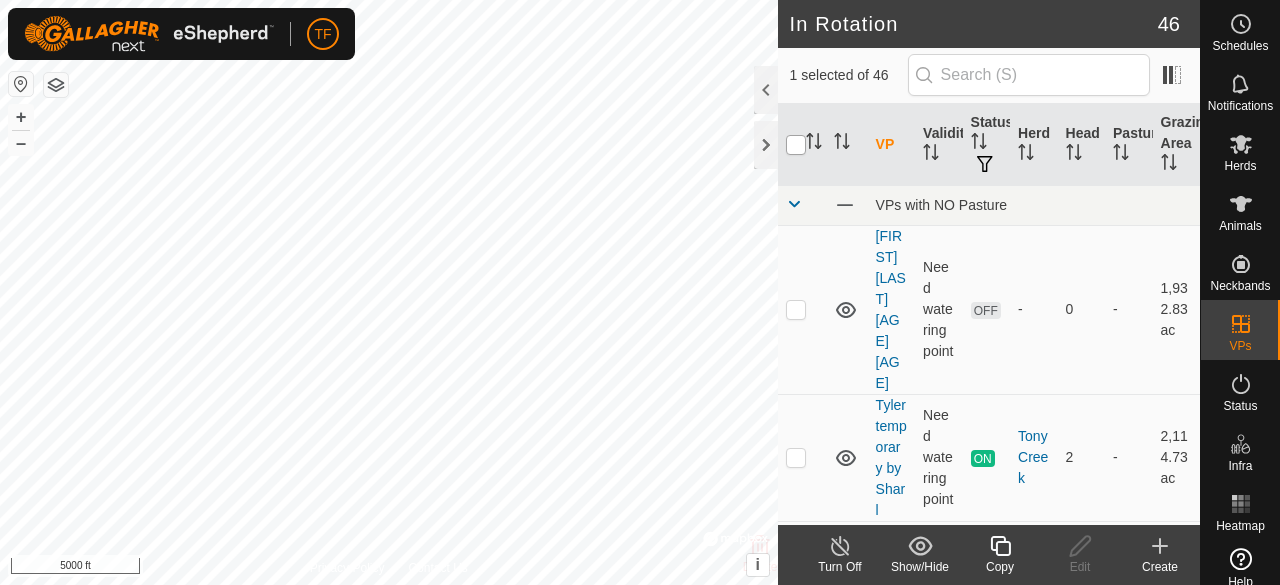 checkbox on "true" 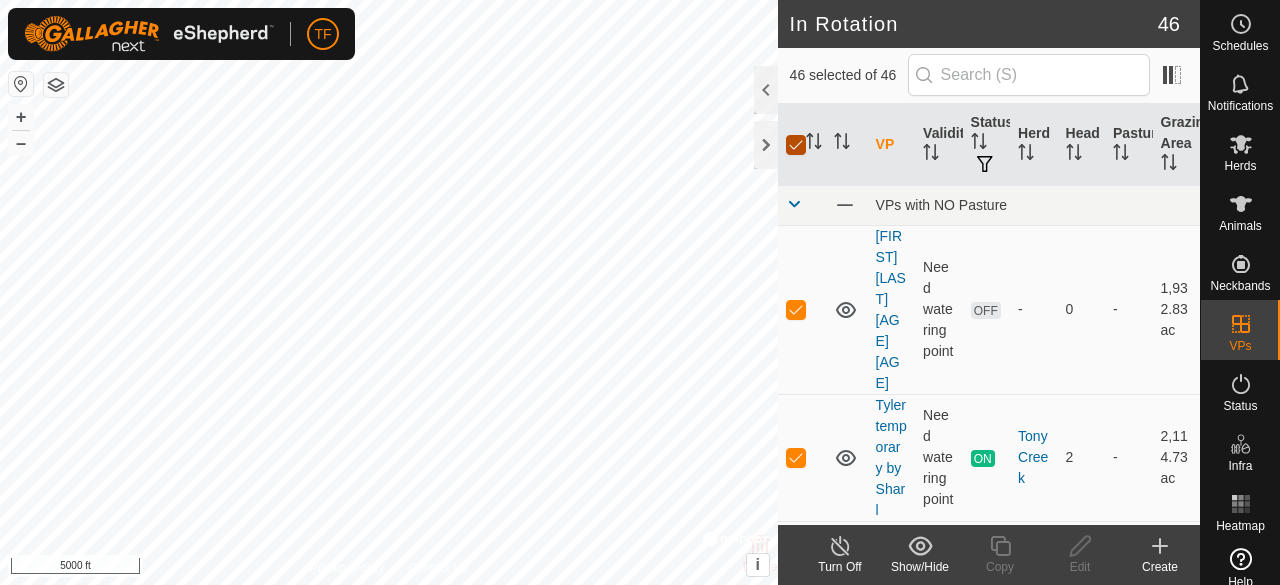 click at bounding box center [796, 145] 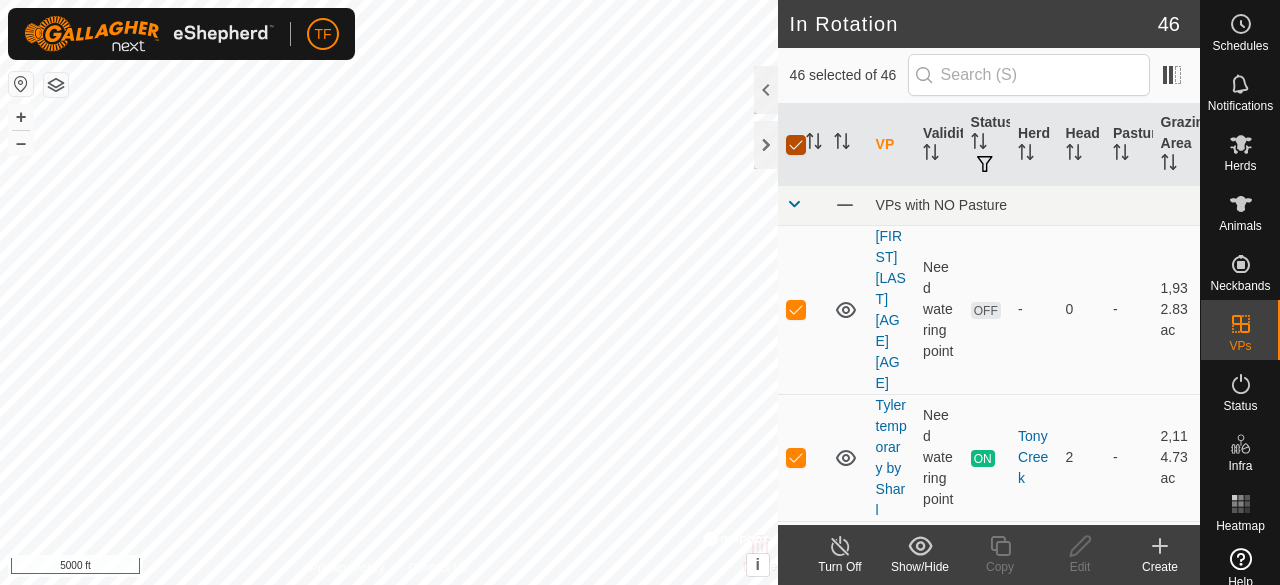 checkbox on "false" 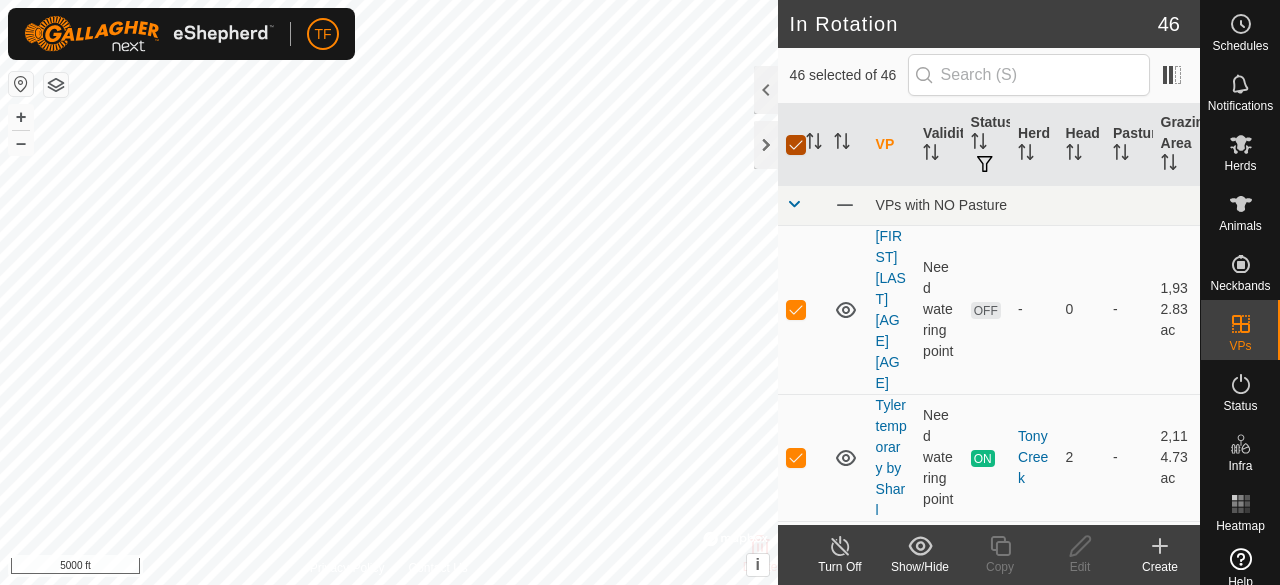 checkbox on "false" 